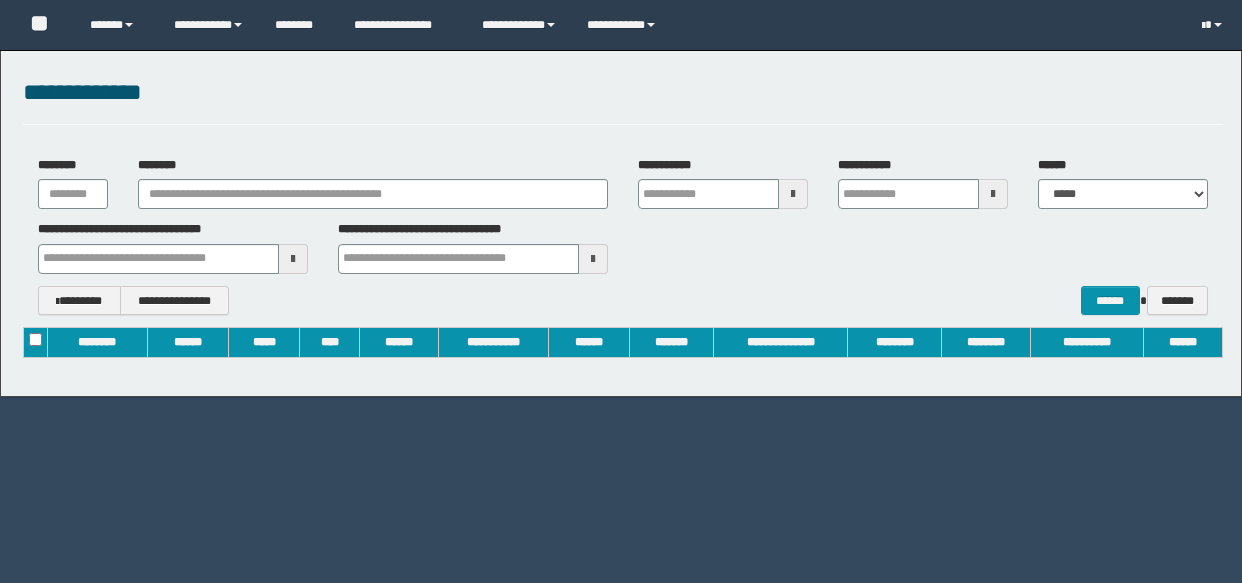 scroll, scrollTop: 0, scrollLeft: 0, axis: both 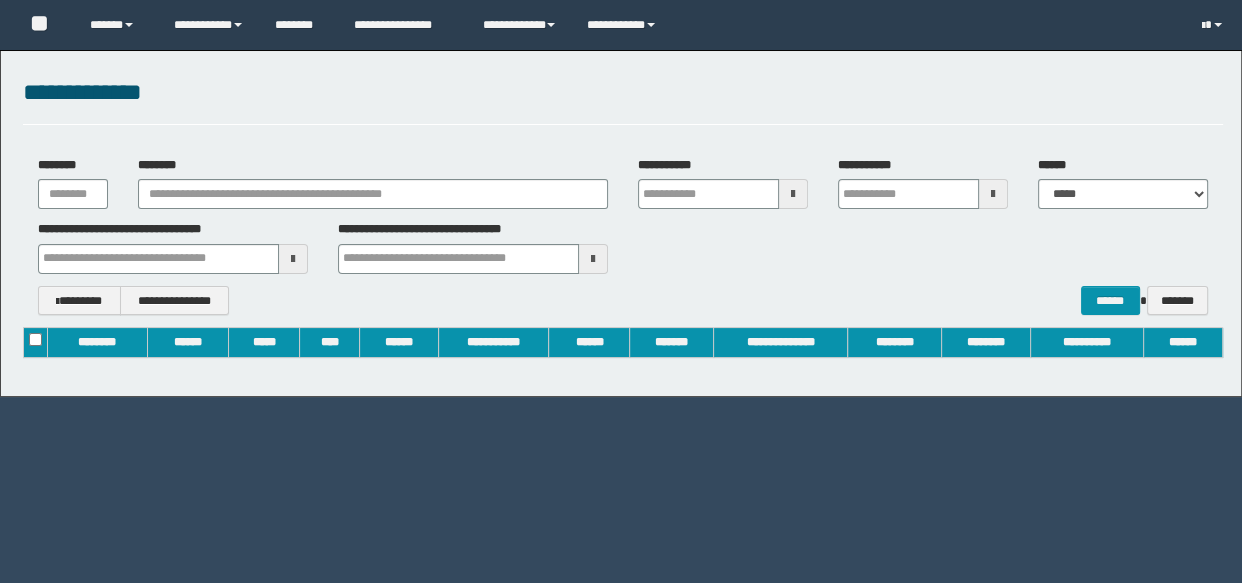 type on "**********" 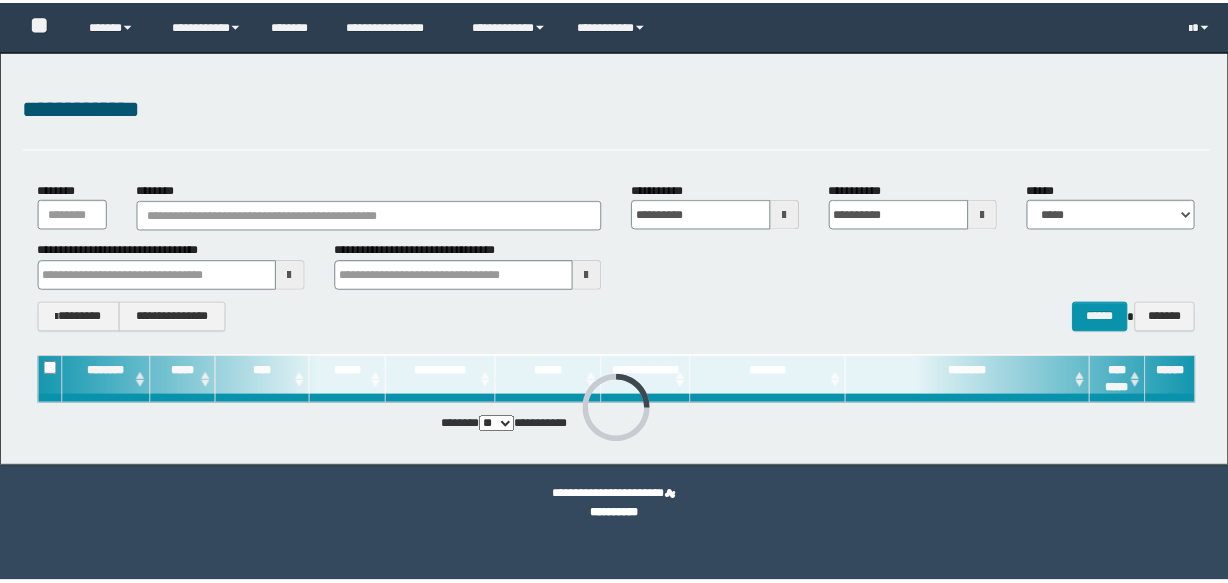 scroll, scrollTop: 0, scrollLeft: 0, axis: both 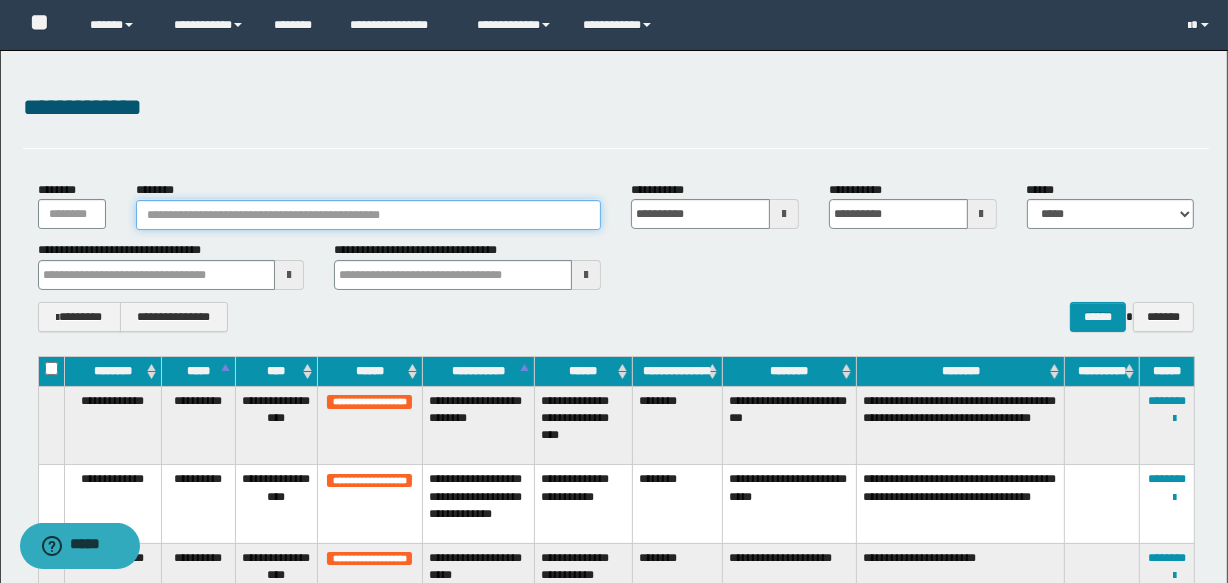 click on "********" at bounding box center (368, 215) 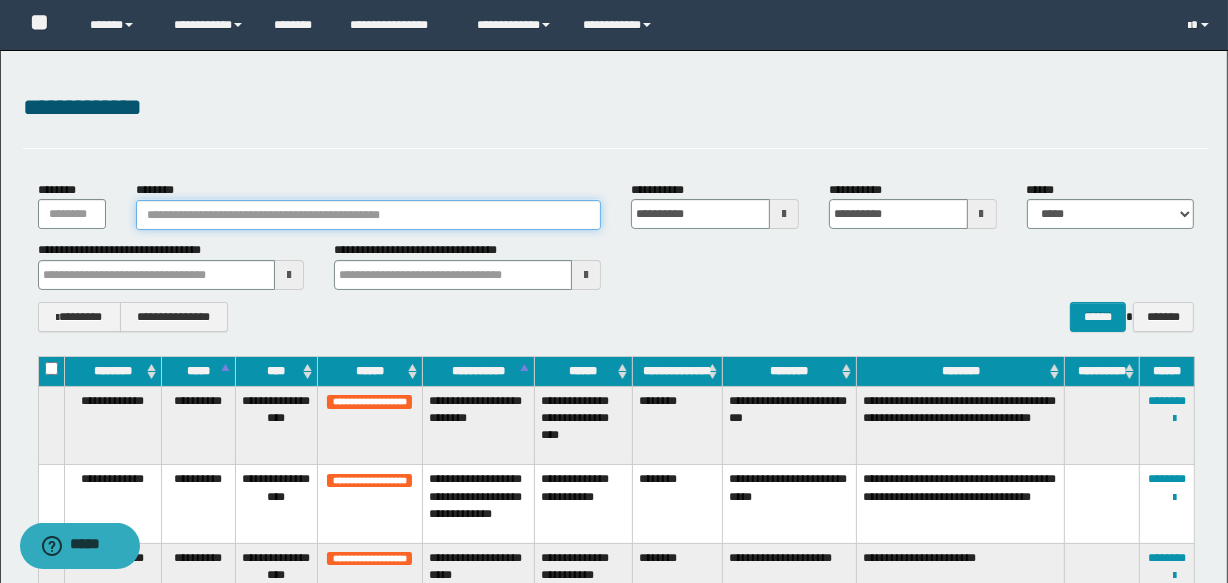paste on "********" 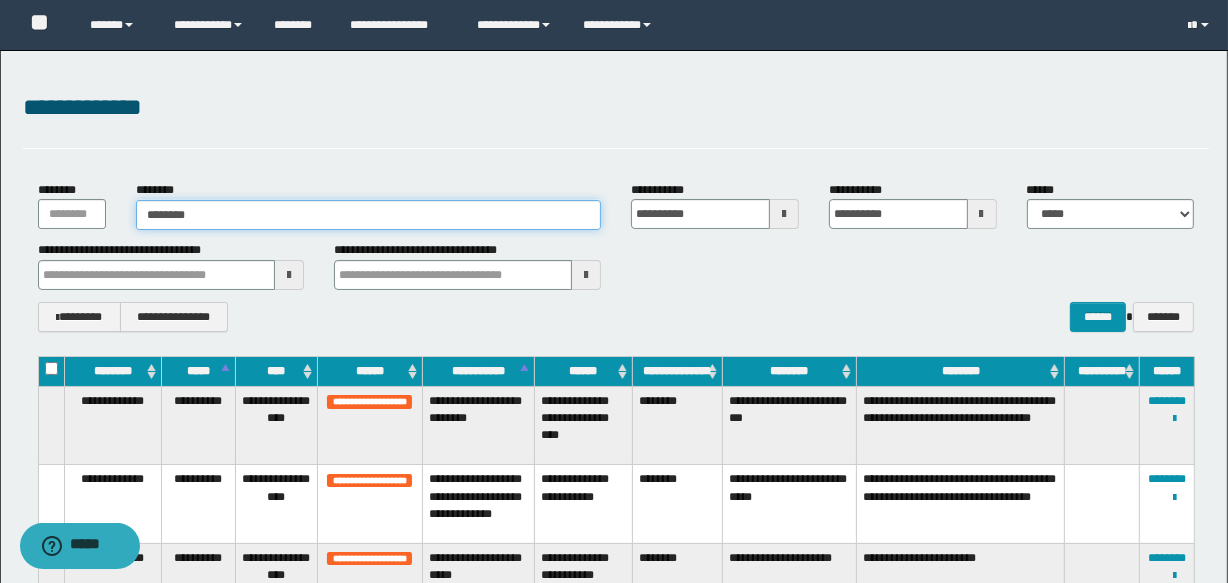 type on "********" 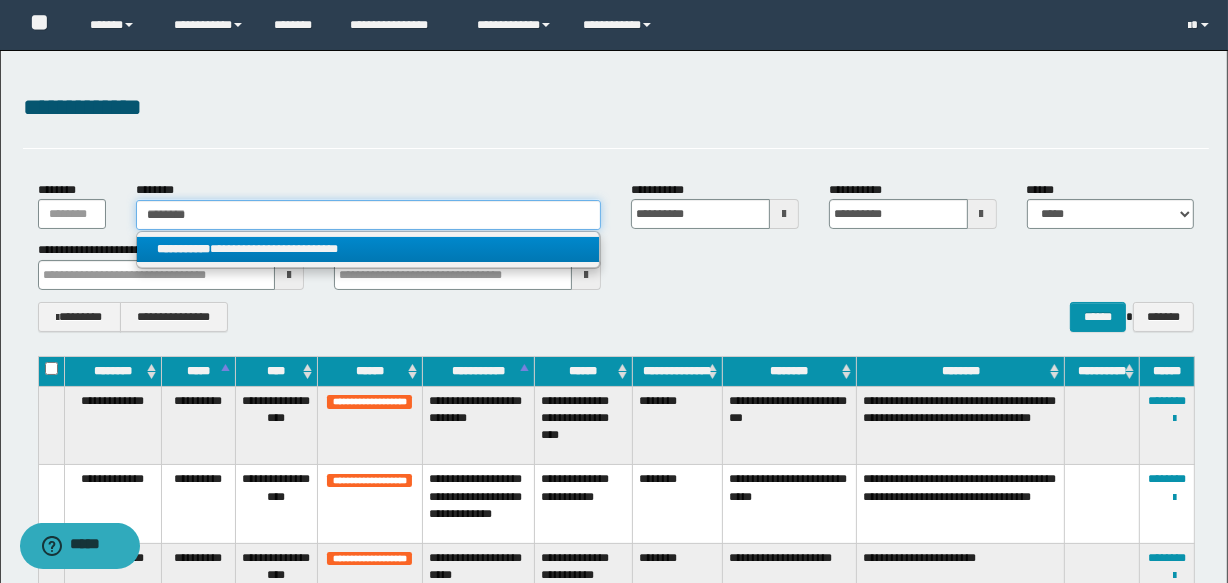 type on "********" 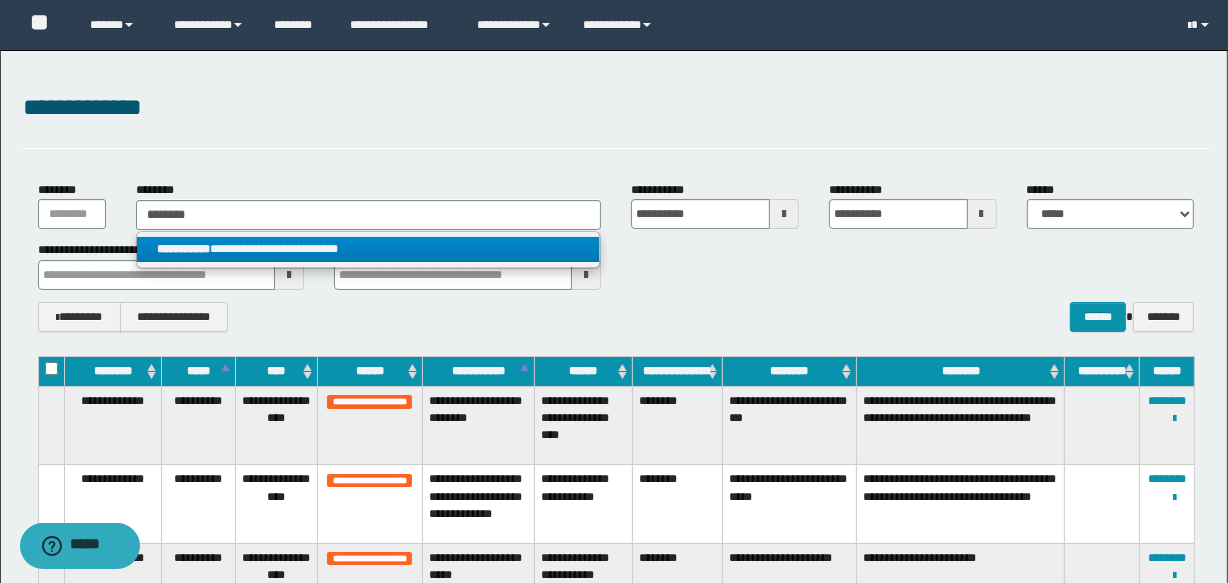 click on "**********" at bounding box center (368, 249) 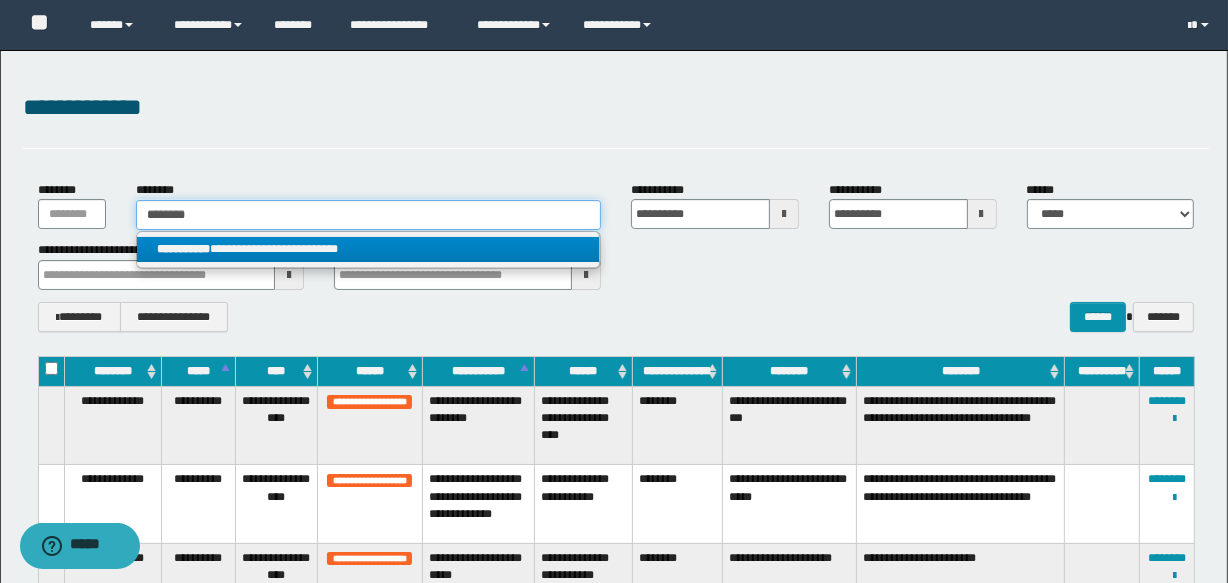 type 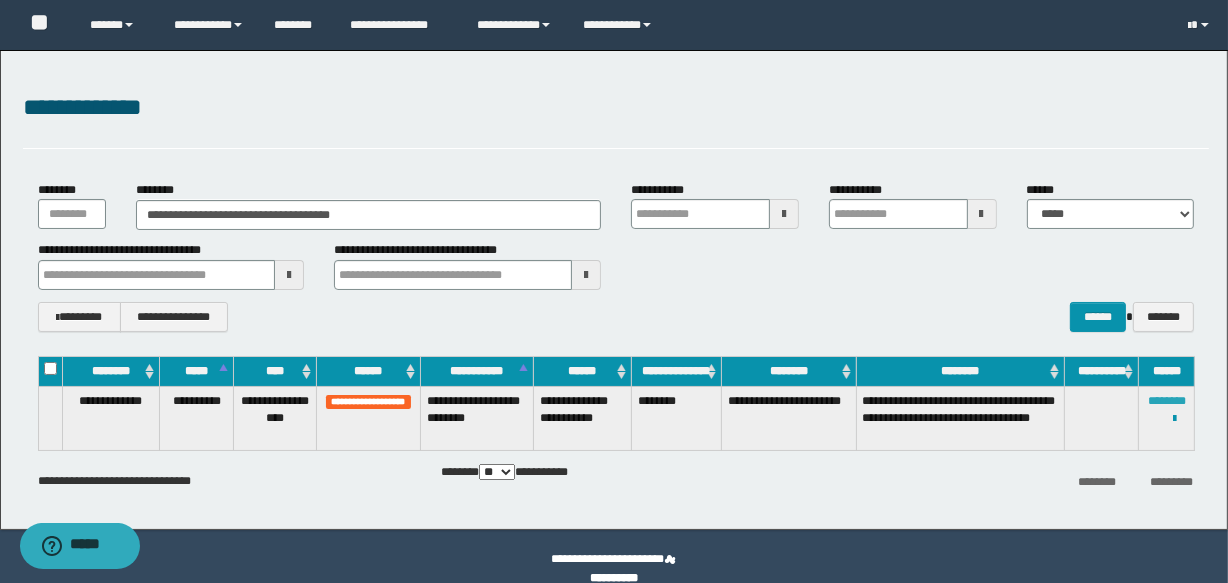 click on "********" at bounding box center [1167, 401] 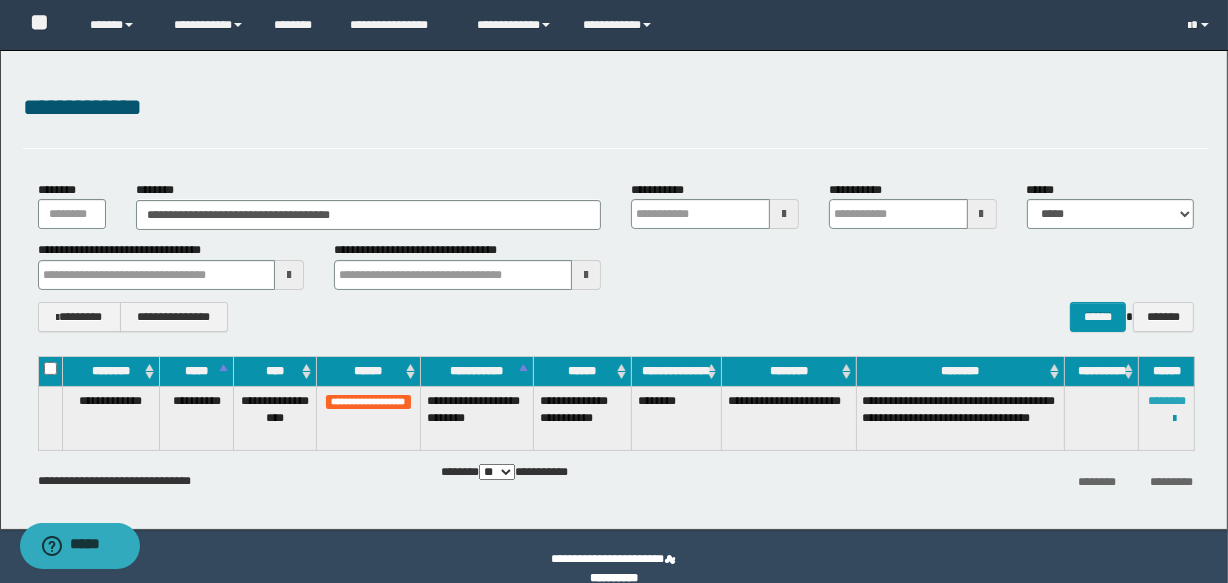 type 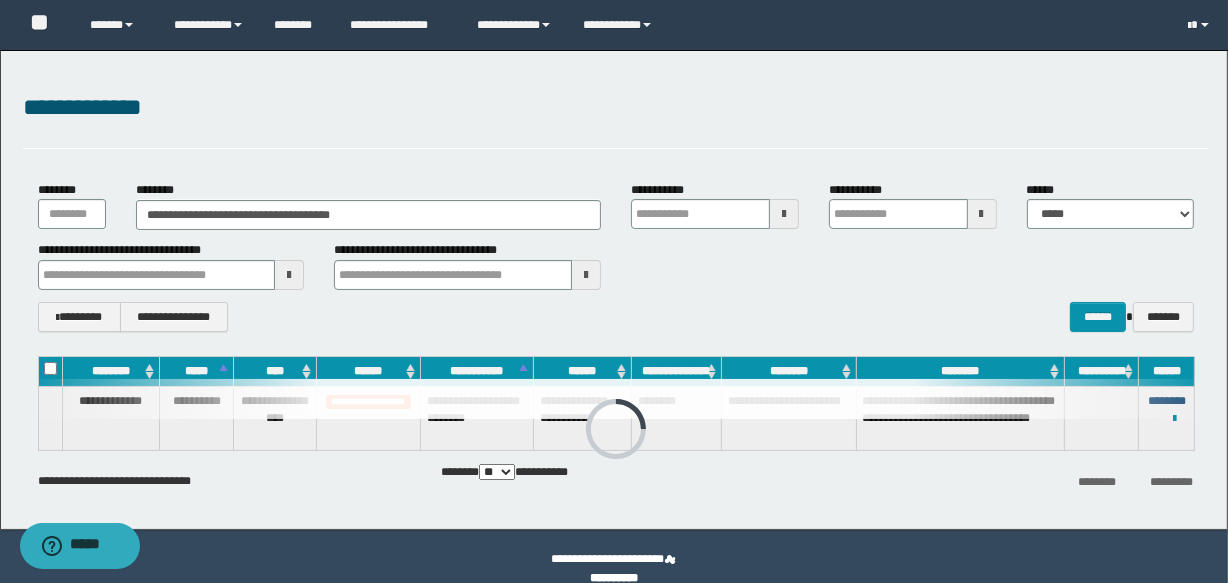 type 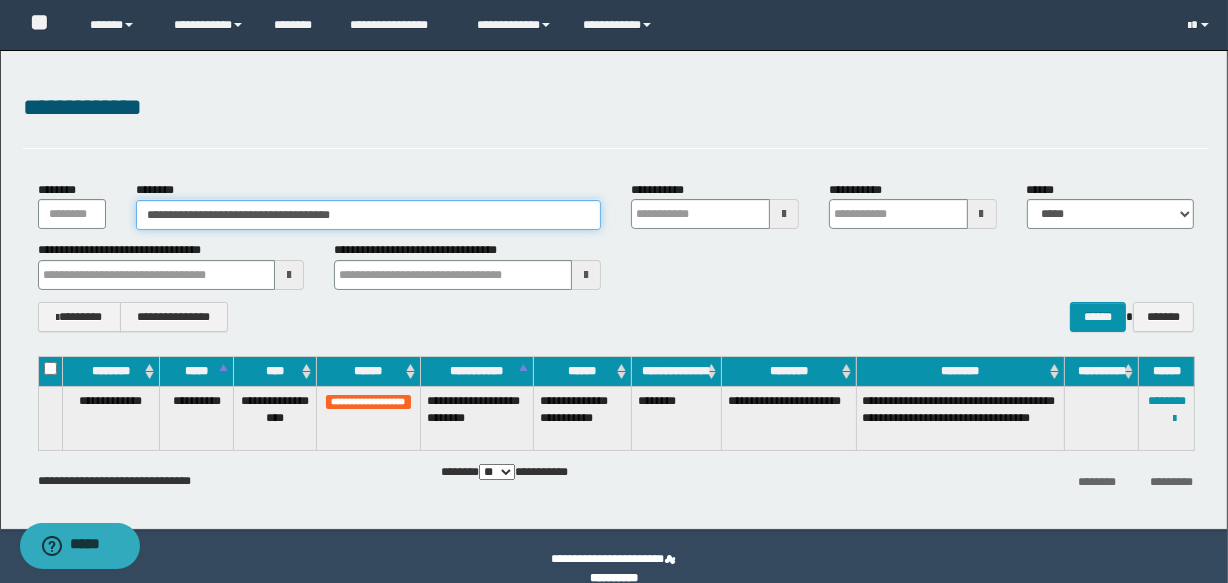 drag, startPoint x: 367, startPoint y: 217, endPoint x: 0, endPoint y: 219, distance: 367.00546 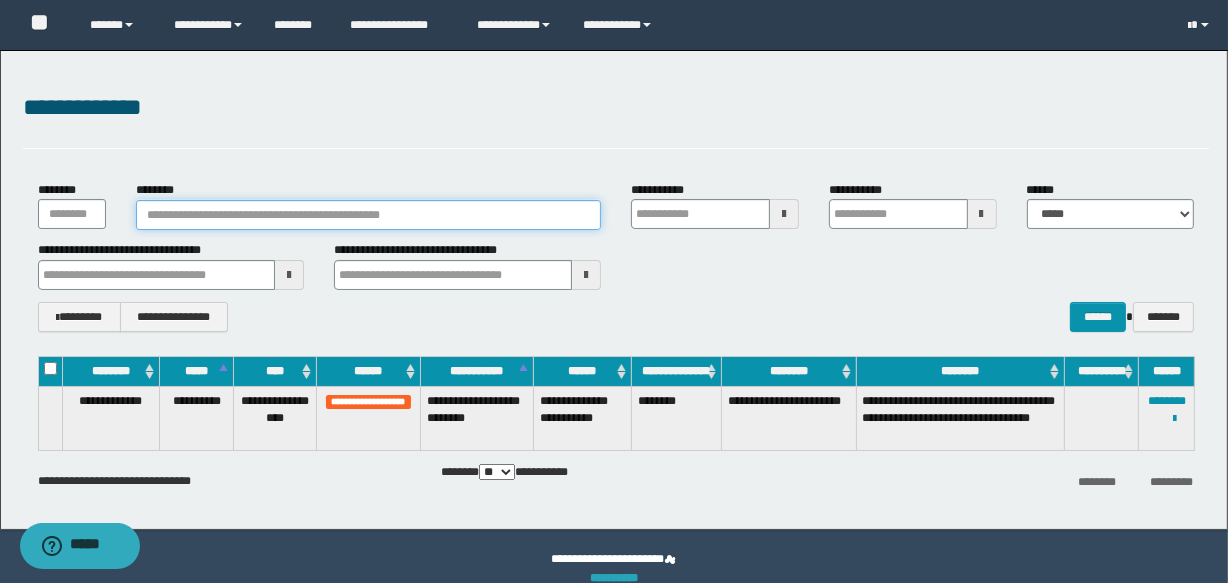 type 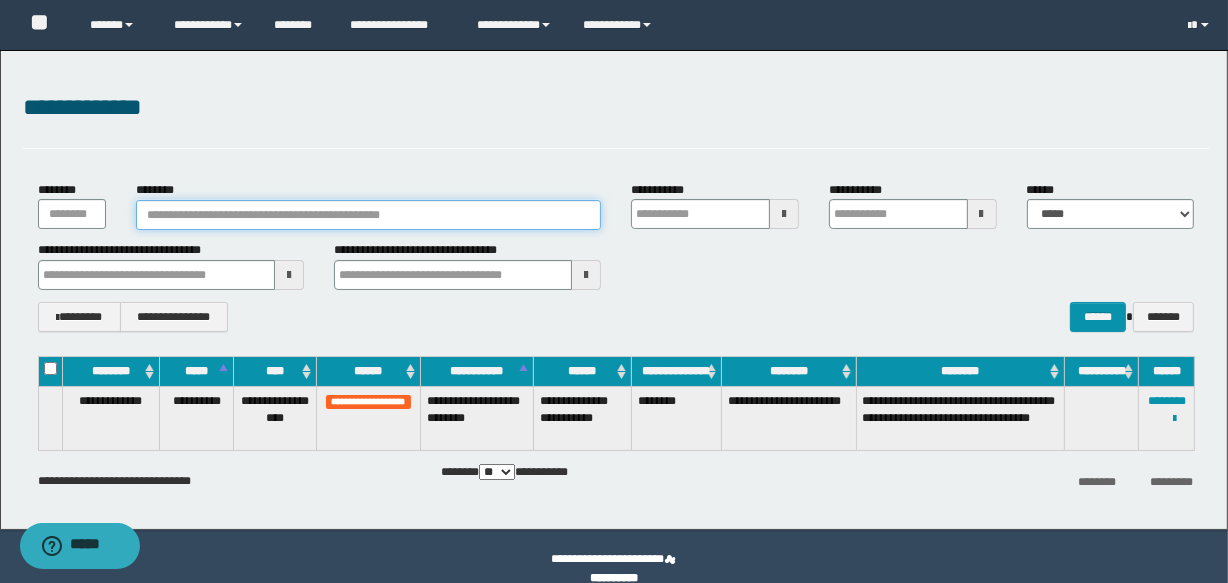 type 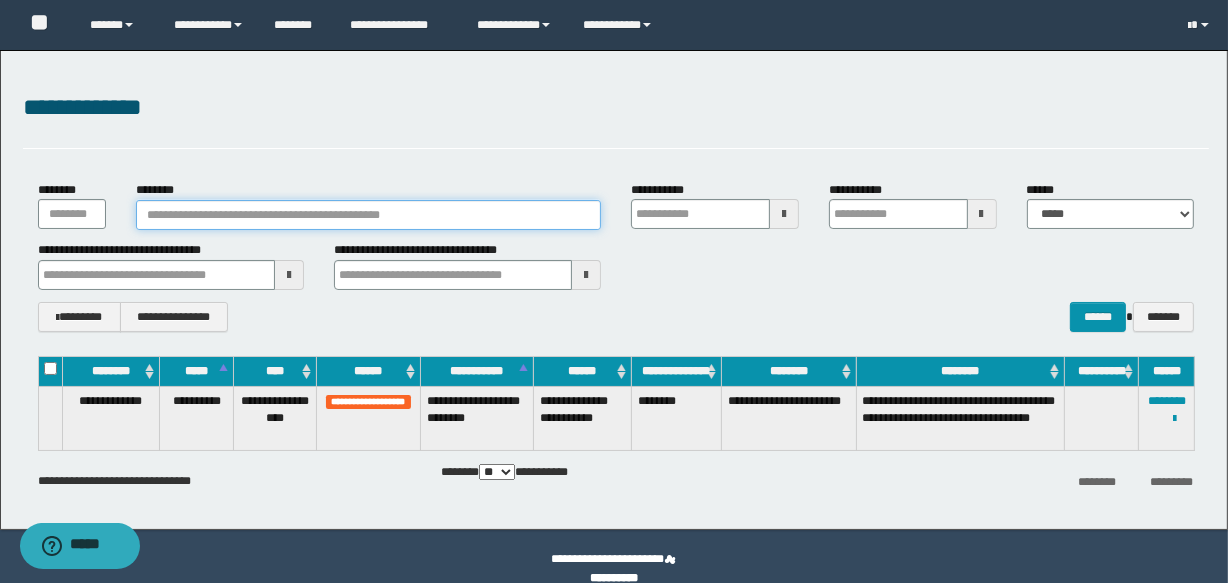 type 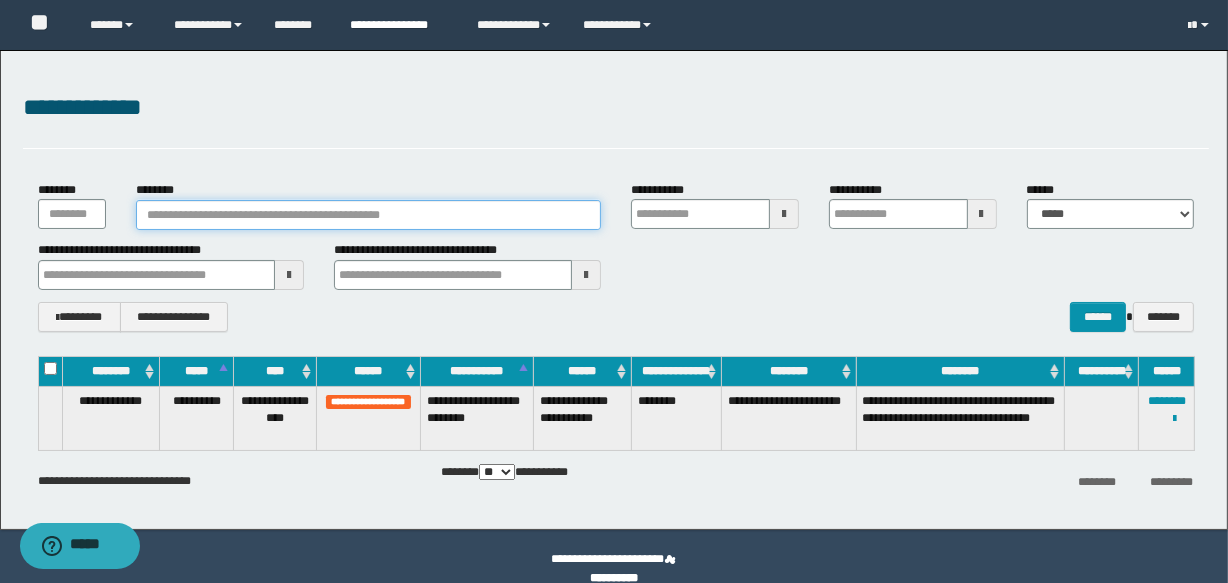 type 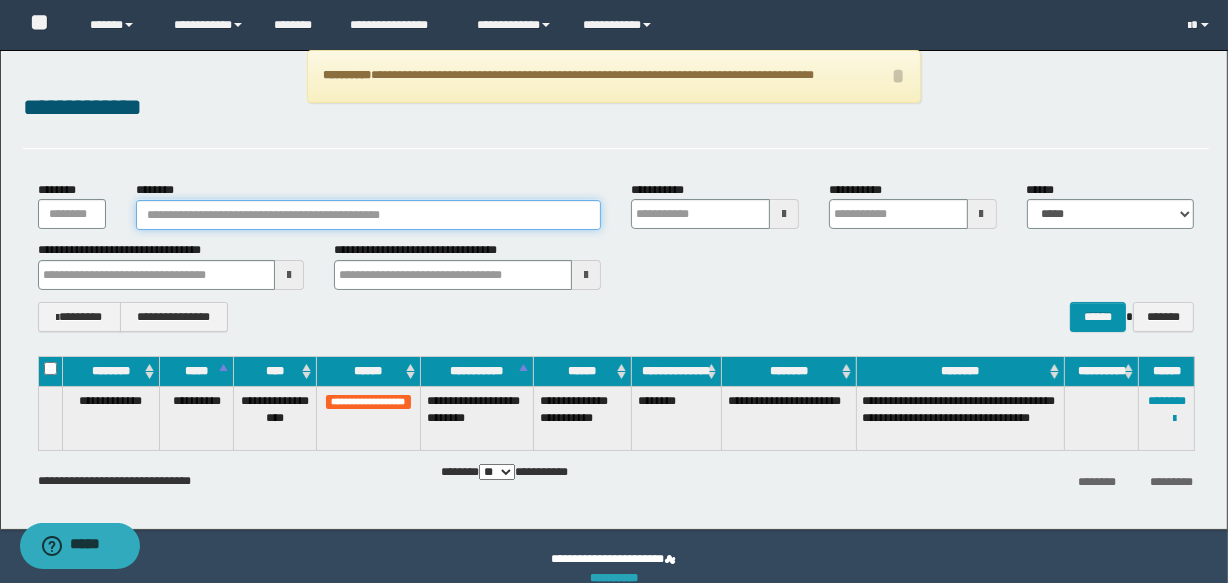 type 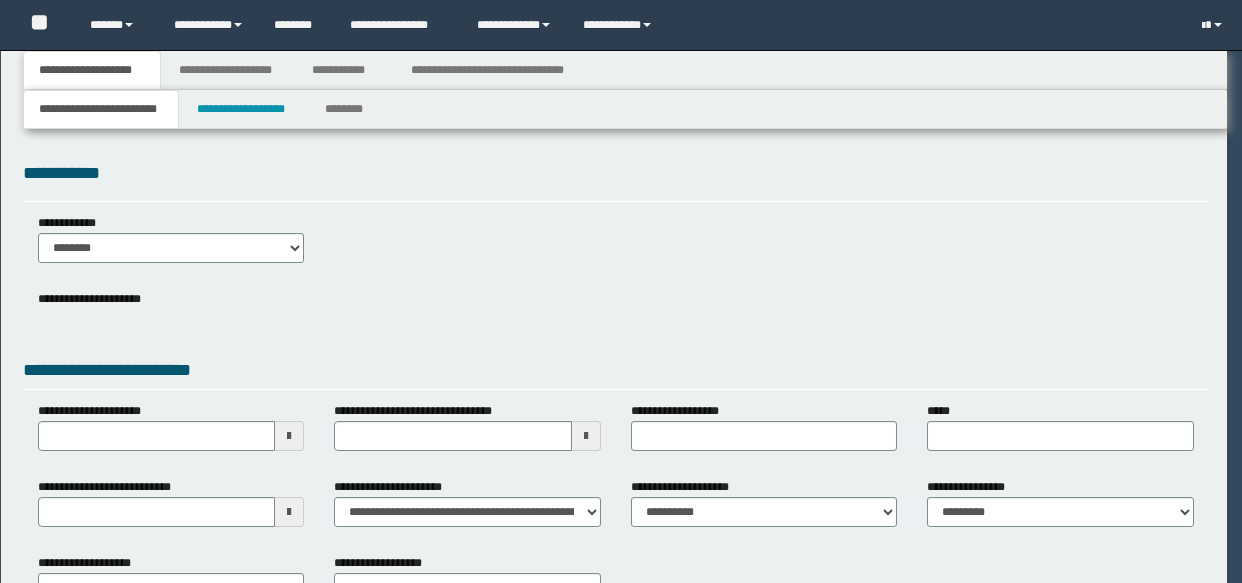 scroll, scrollTop: 0, scrollLeft: 0, axis: both 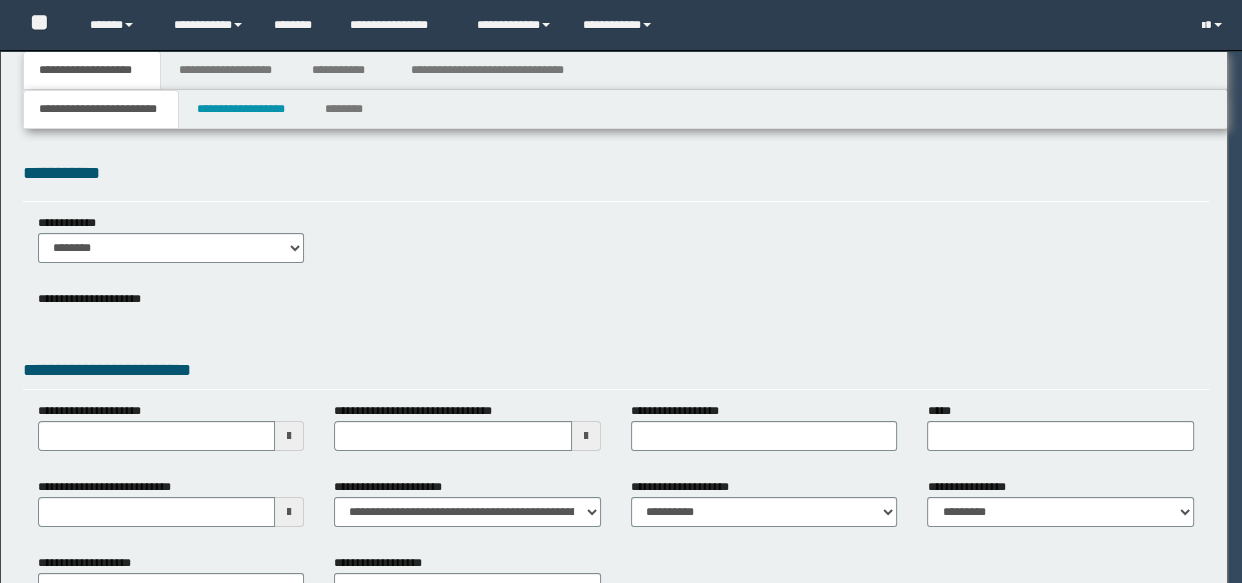 select on "**" 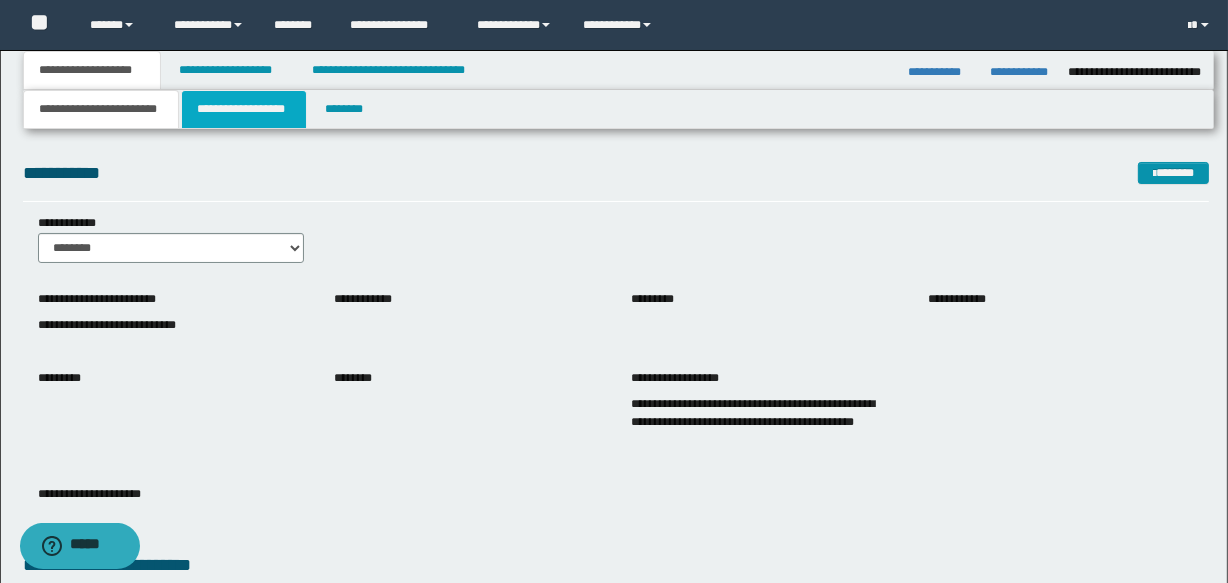 click on "**********" at bounding box center [244, 109] 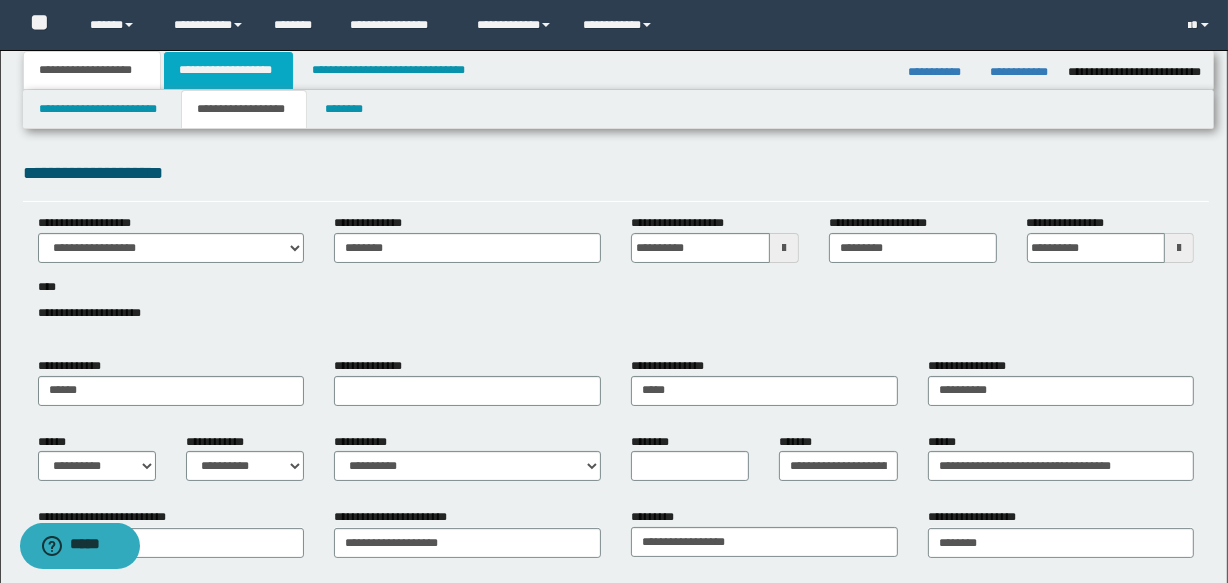 click on "**********" at bounding box center (228, 70) 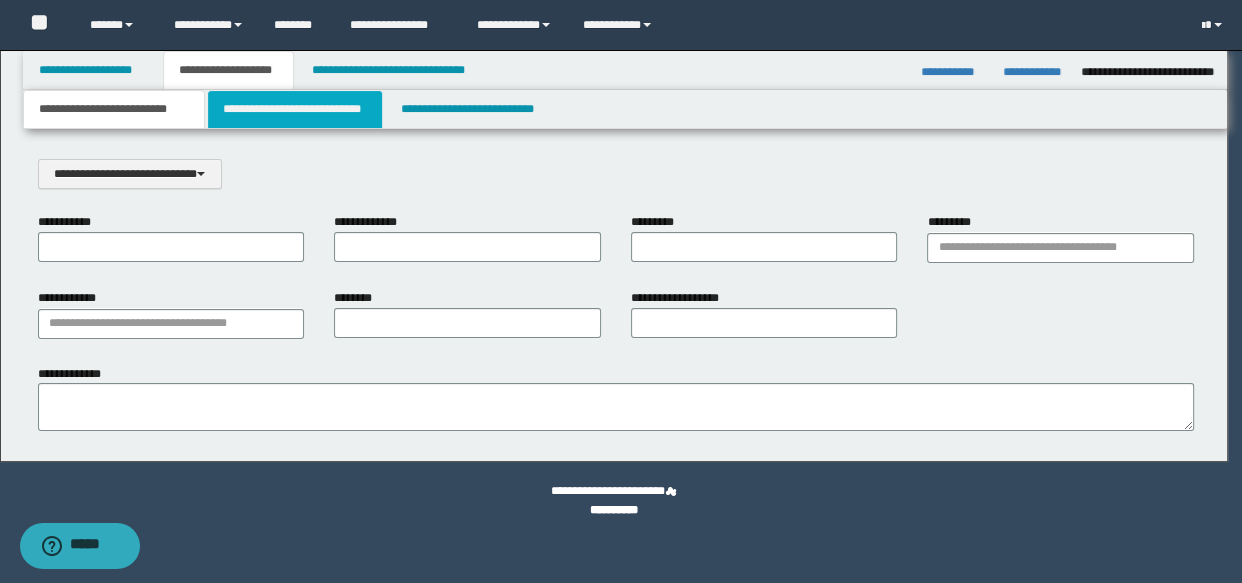 scroll, scrollTop: 0, scrollLeft: 0, axis: both 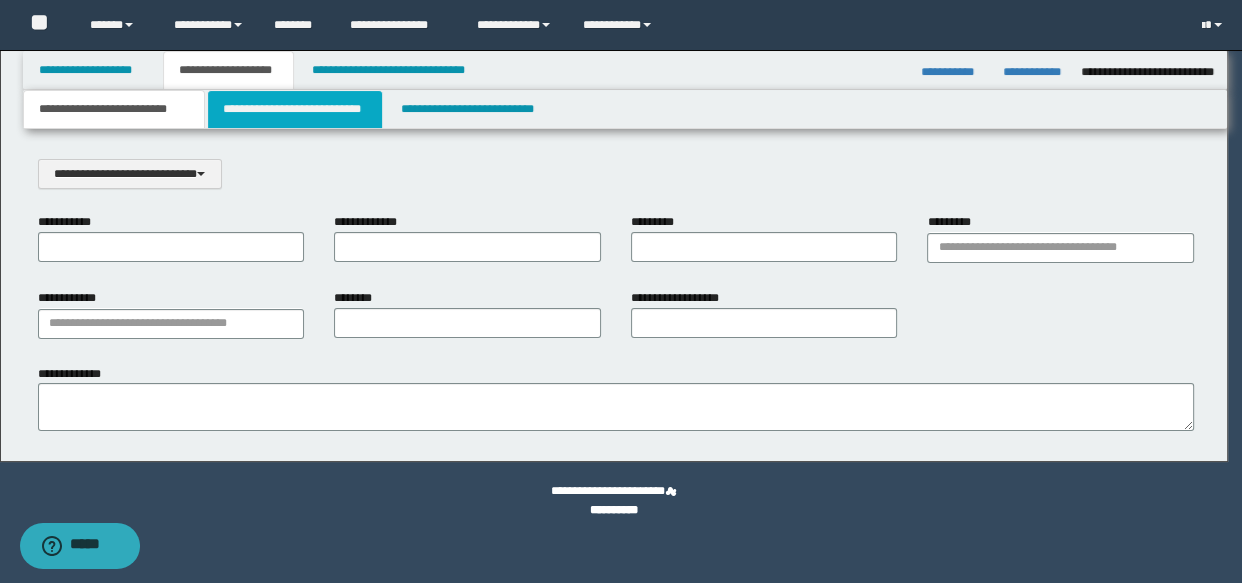 click on "**********" at bounding box center [294, 109] 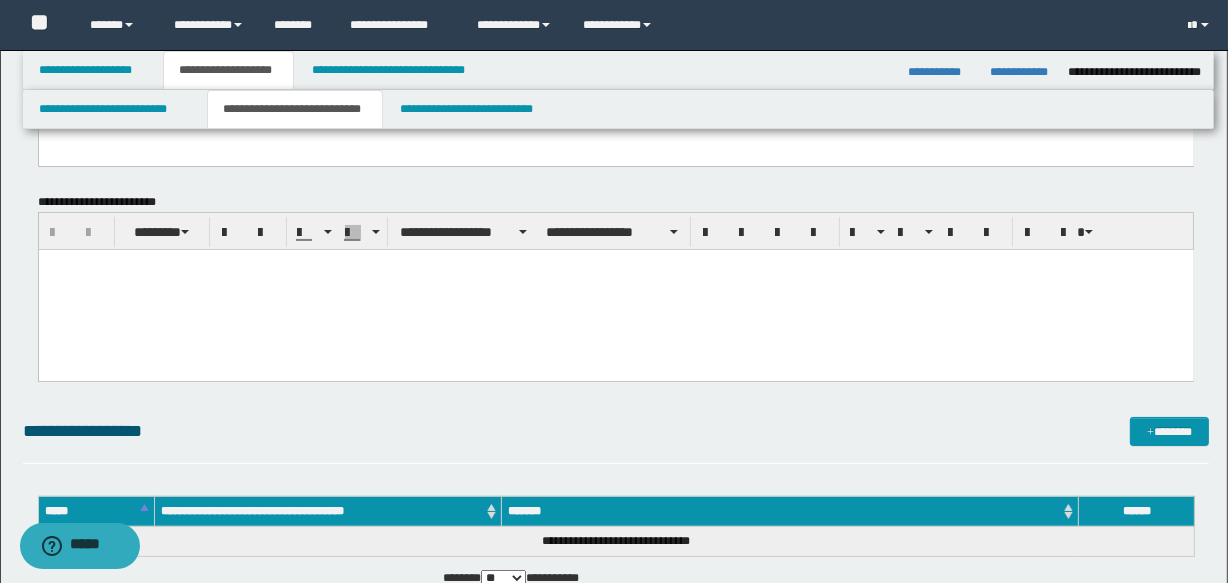 scroll, scrollTop: 272, scrollLeft: 0, axis: vertical 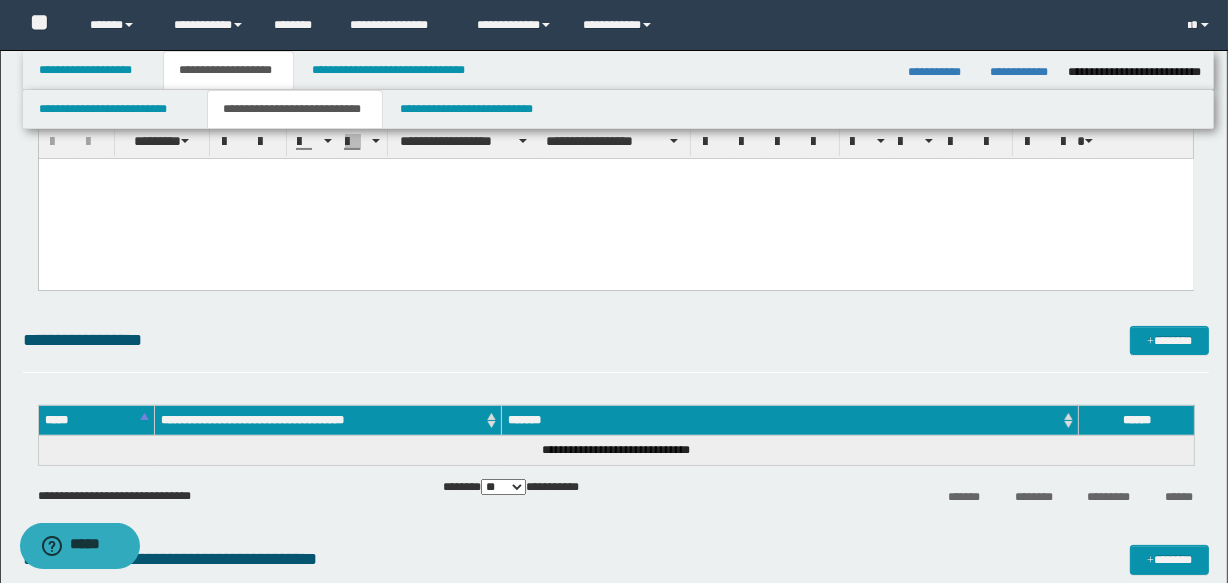 click at bounding box center (615, 199) 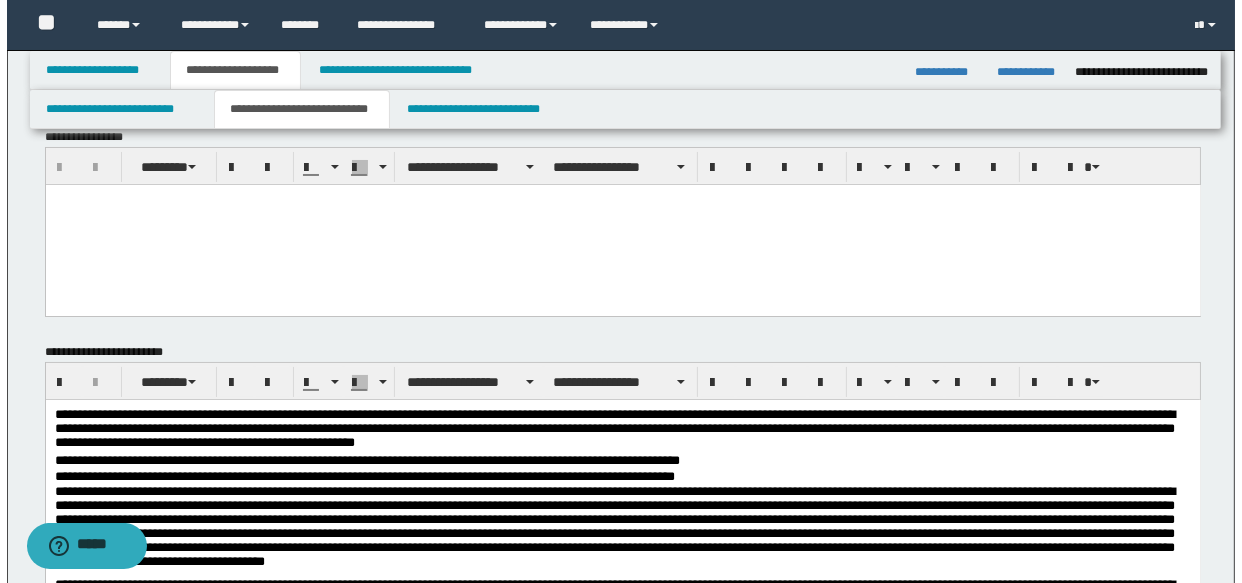 scroll, scrollTop: 0, scrollLeft: 0, axis: both 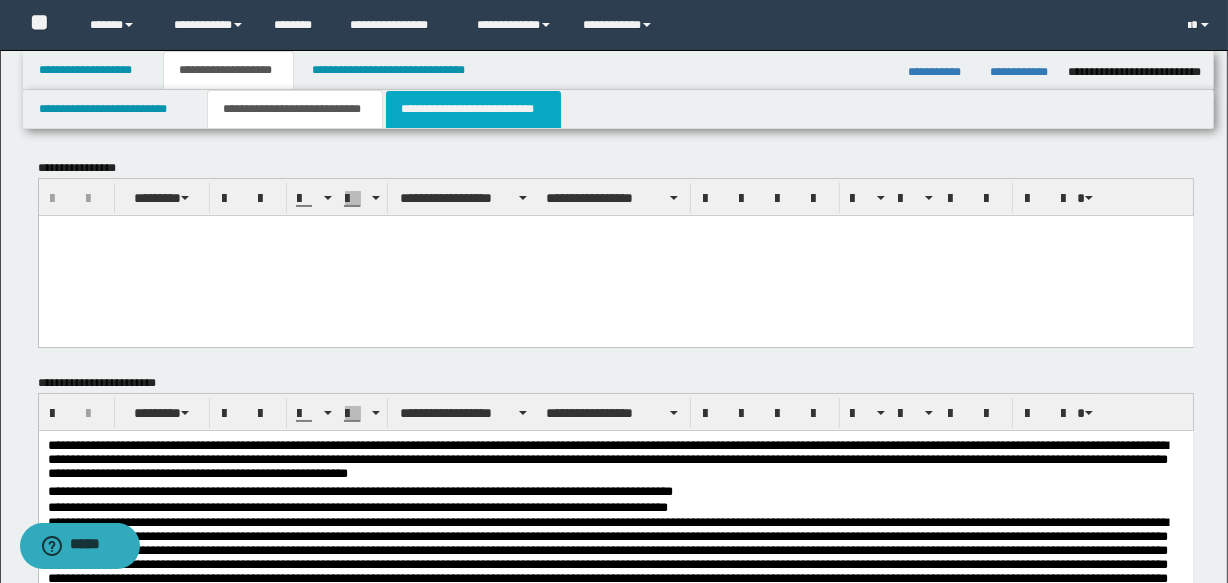 click on "**********" at bounding box center (473, 109) 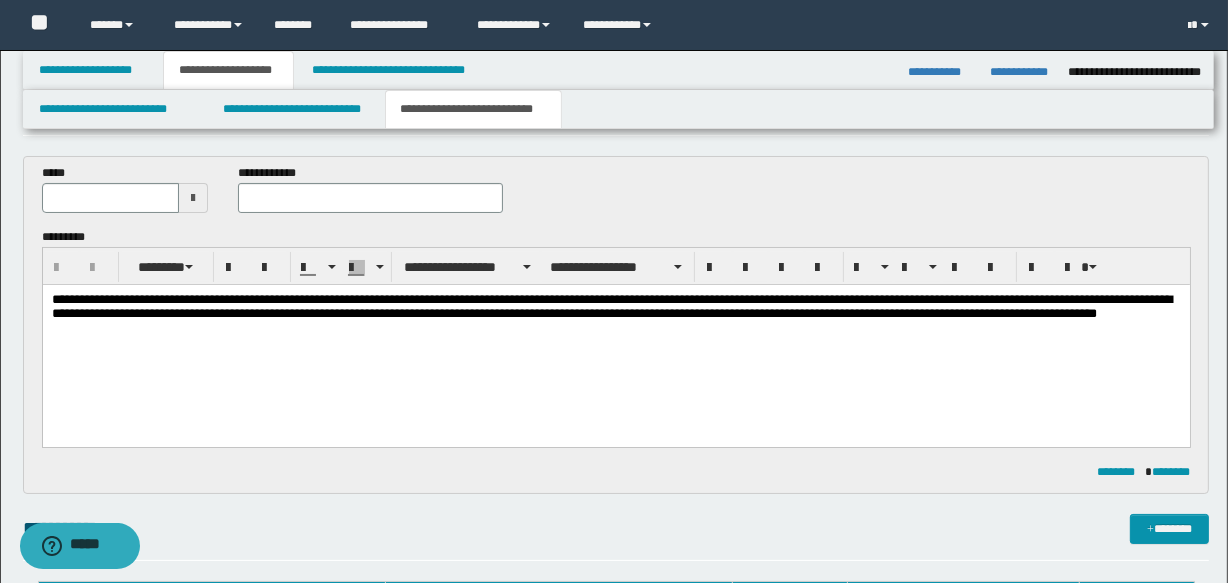 scroll, scrollTop: 90, scrollLeft: 0, axis: vertical 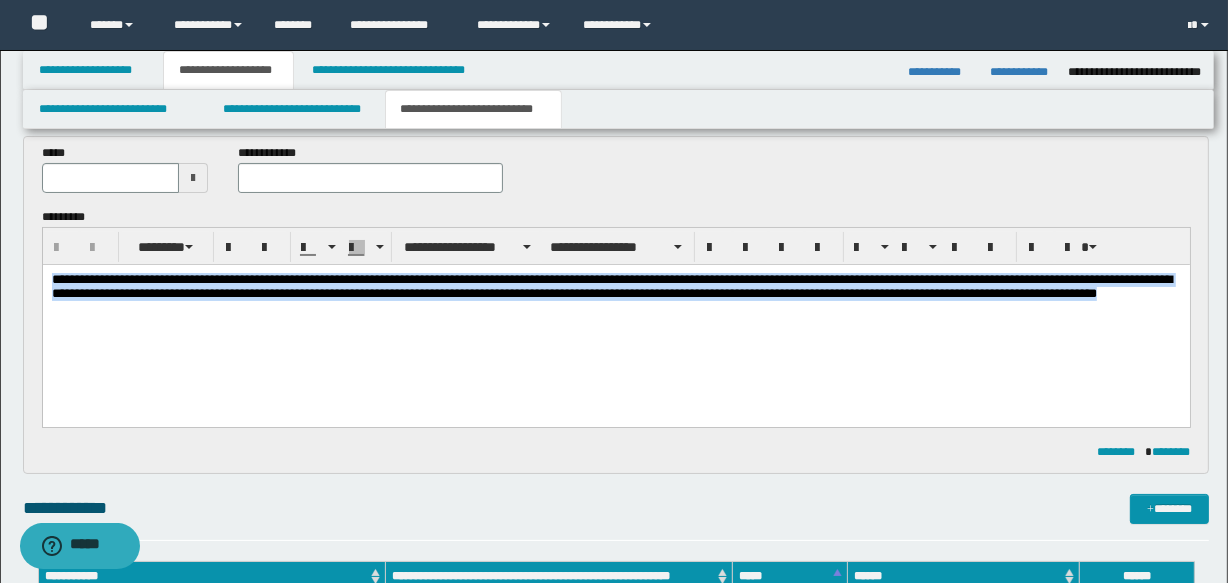 drag, startPoint x: 53, startPoint y: 285, endPoint x: 155, endPoint y: 339, distance: 115.41231 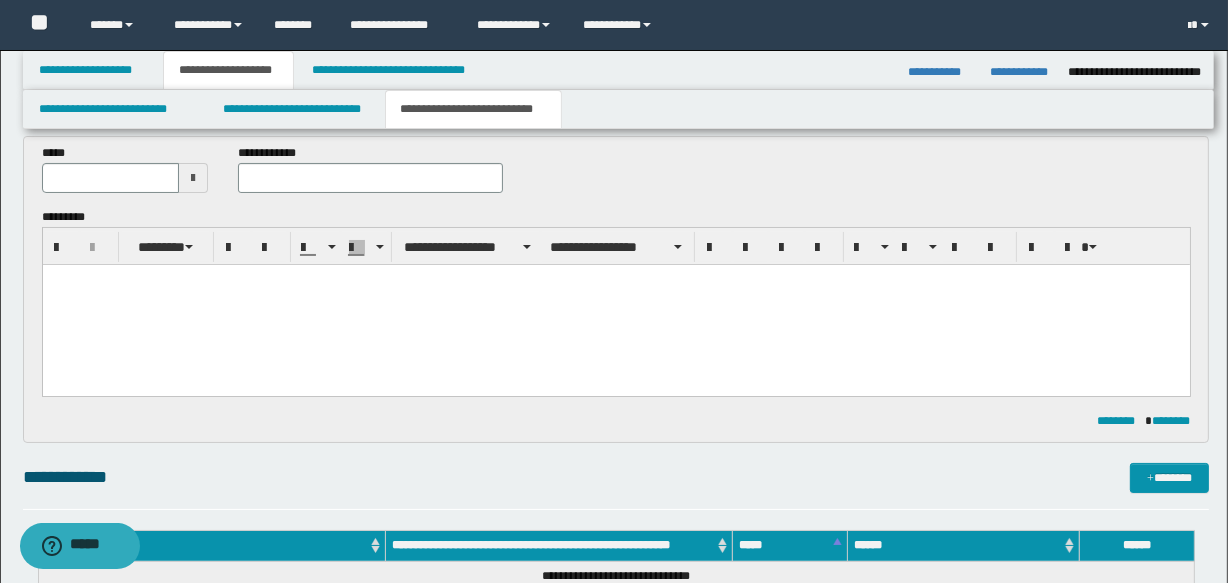 paste 